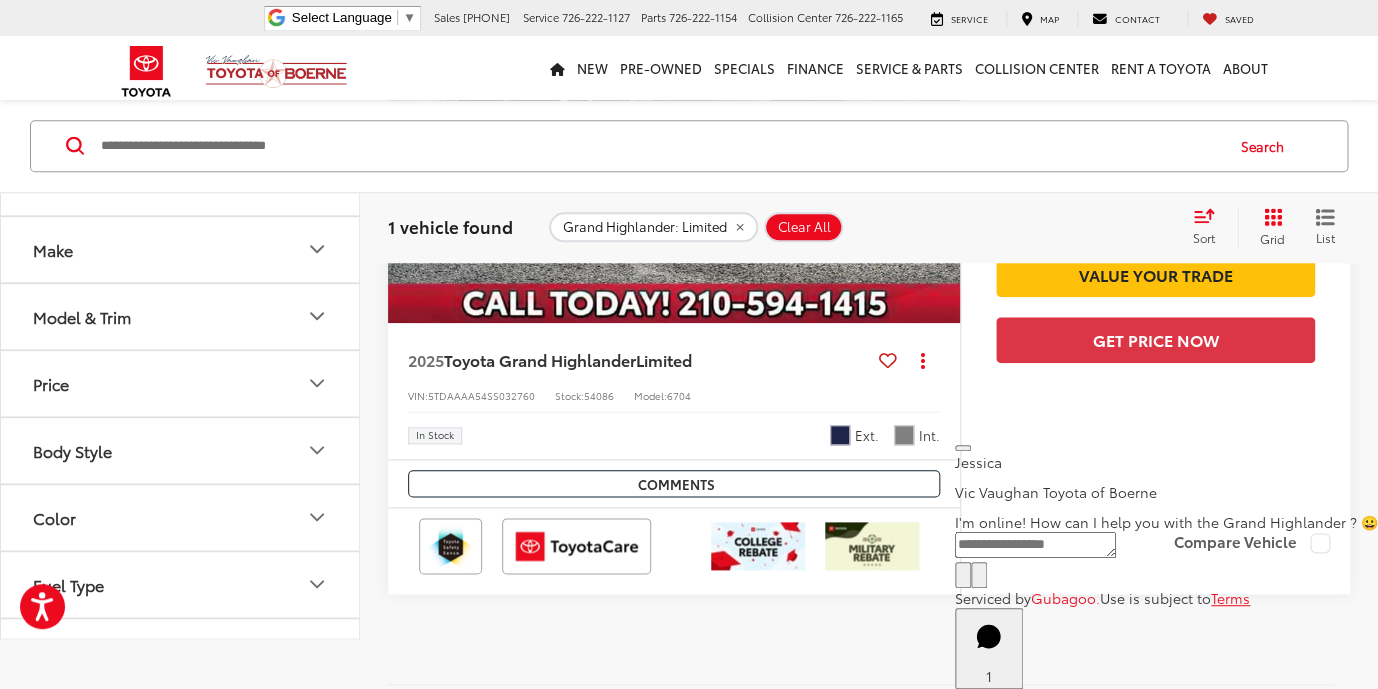 scroll, scrollTop: 542, scrollLeft: 0, axis: vertical 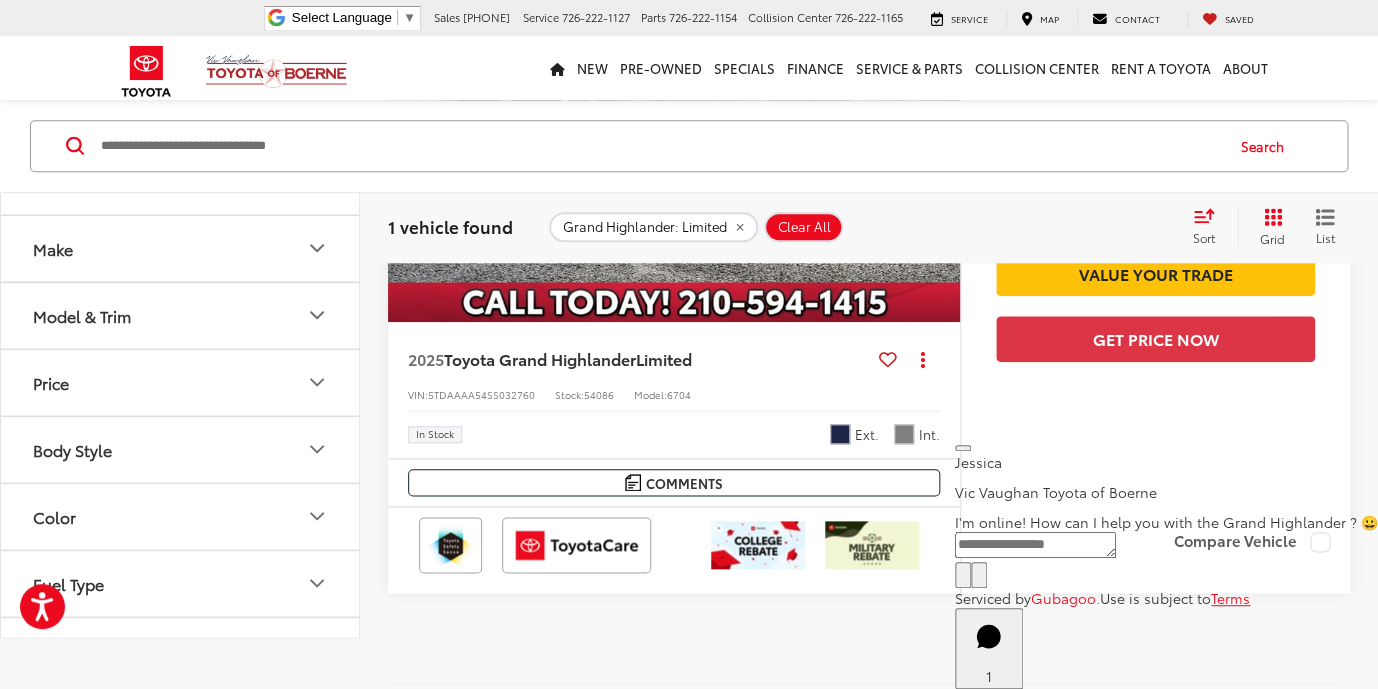 click 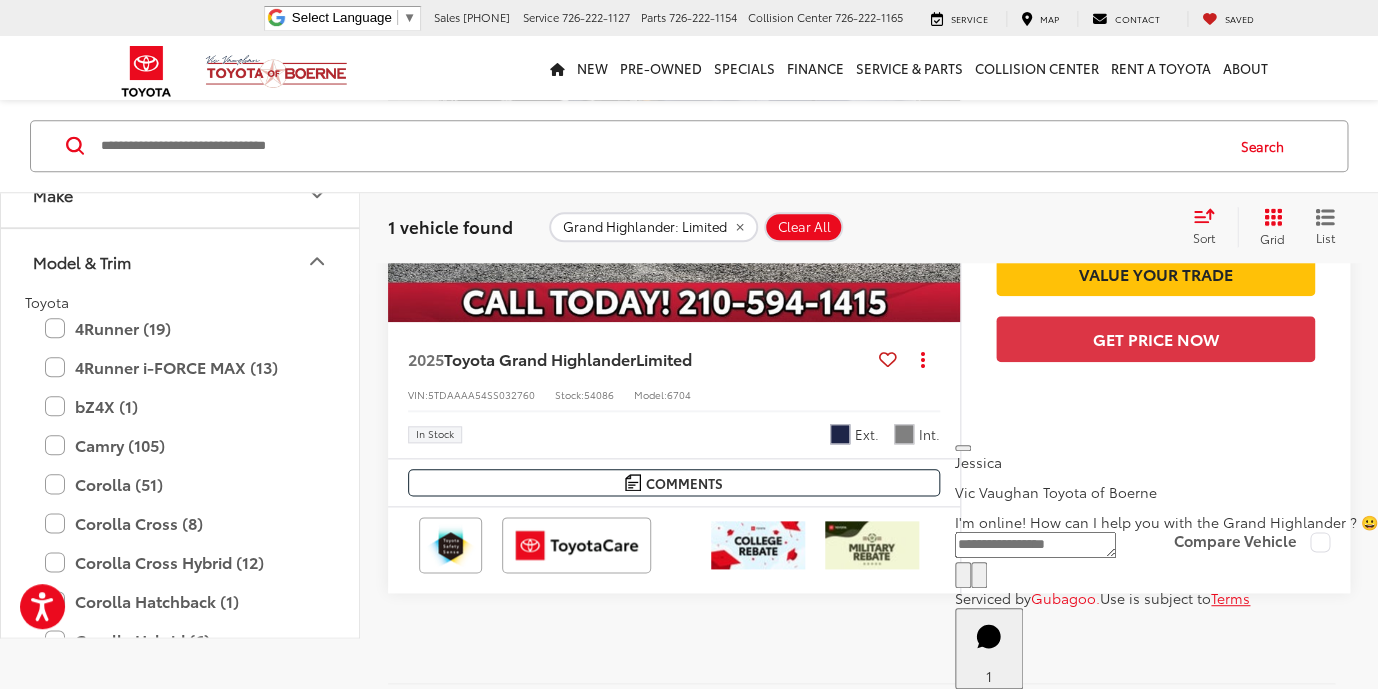 scroll, scrollTop: 0, scrollLeft: 0, axis: both 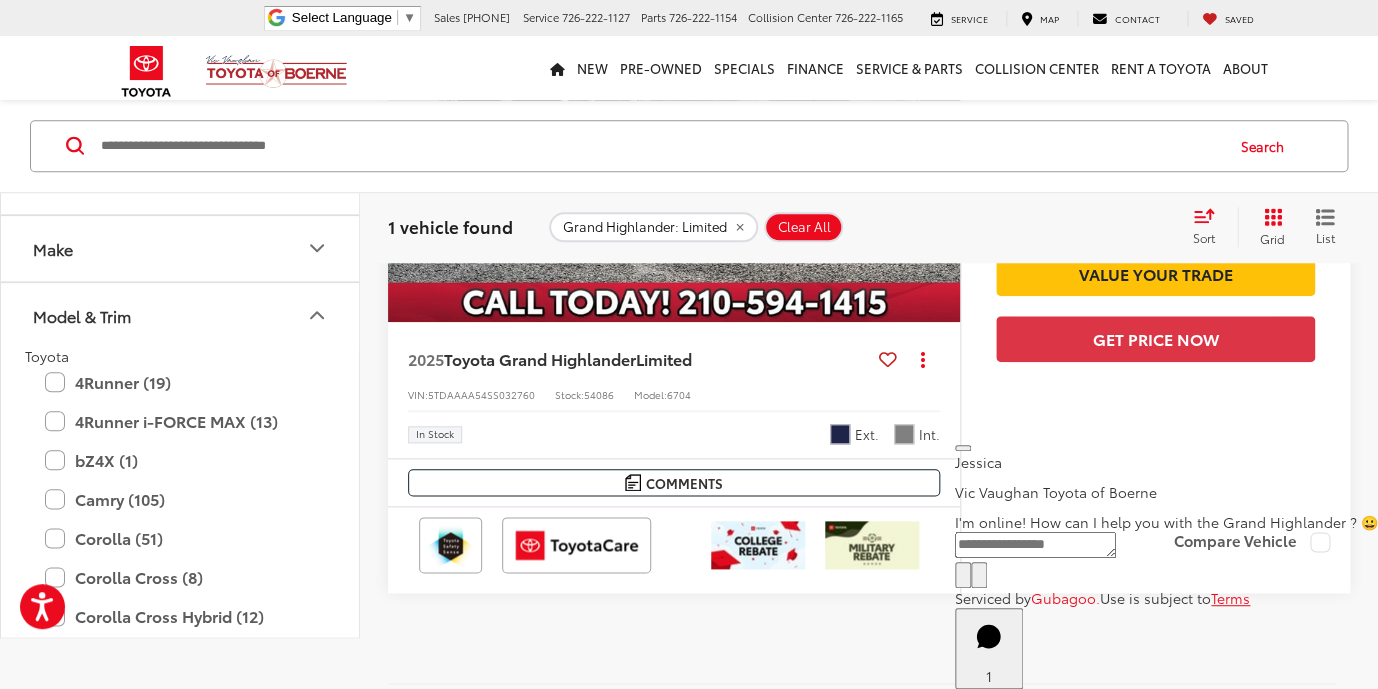click 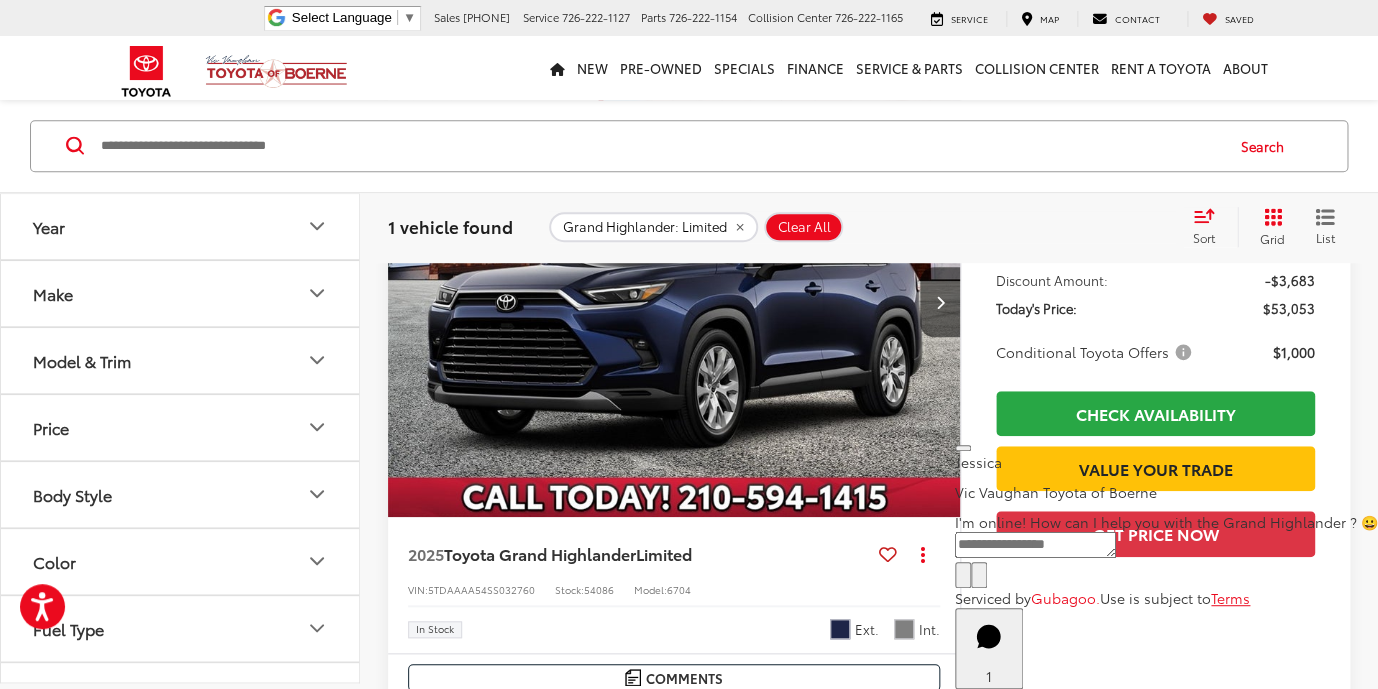 scroll, scrollTop: 346, scrollLeft: 0, axis: vertical 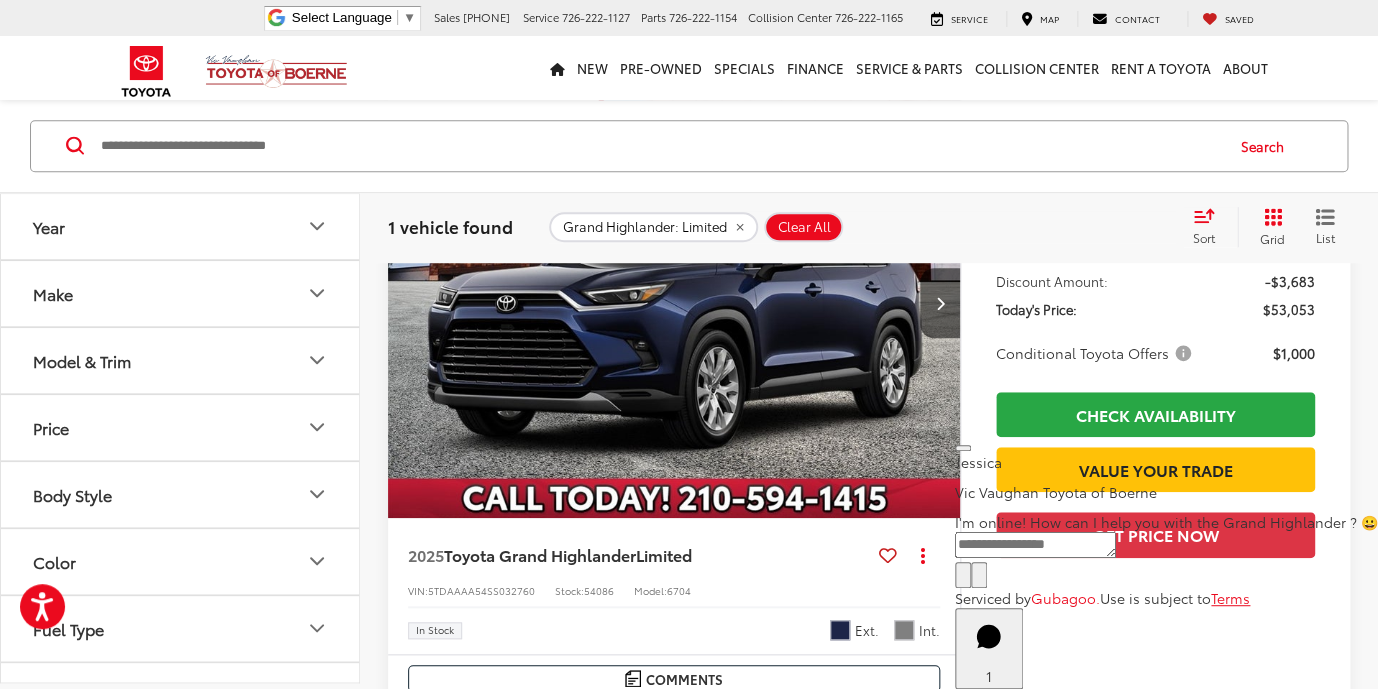 click 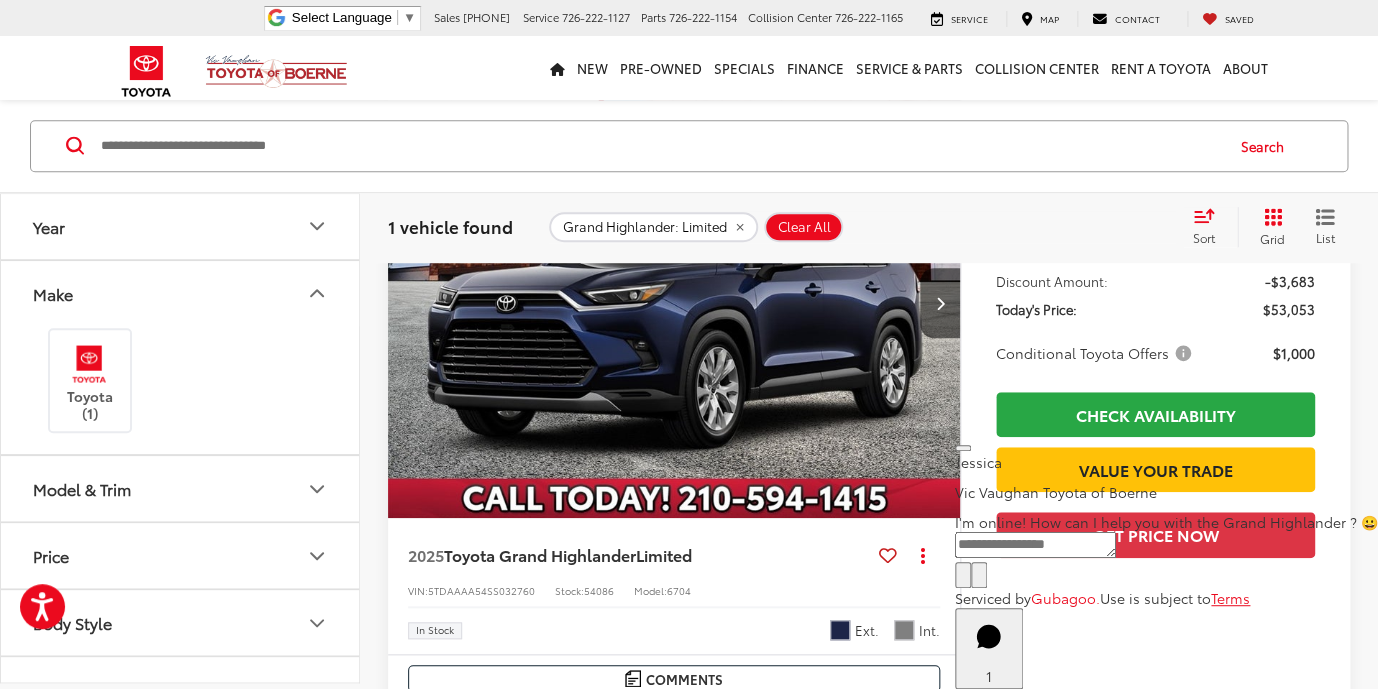 click 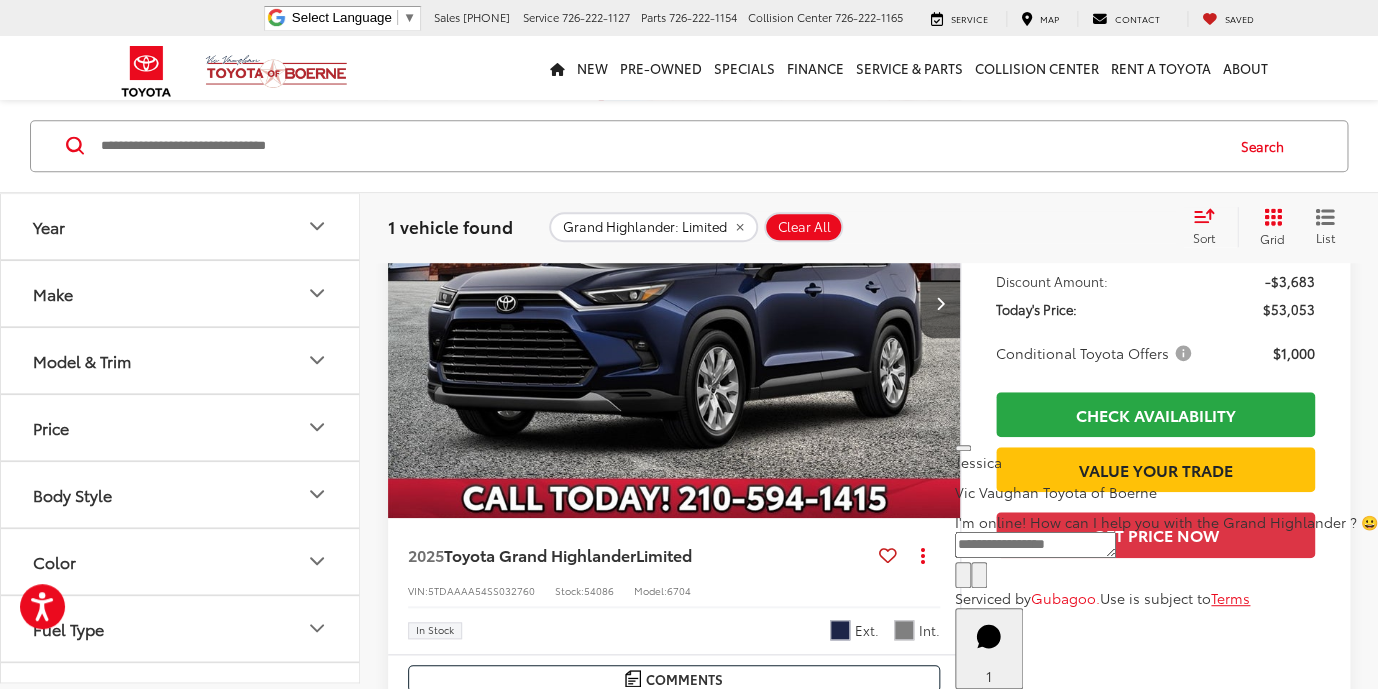 click 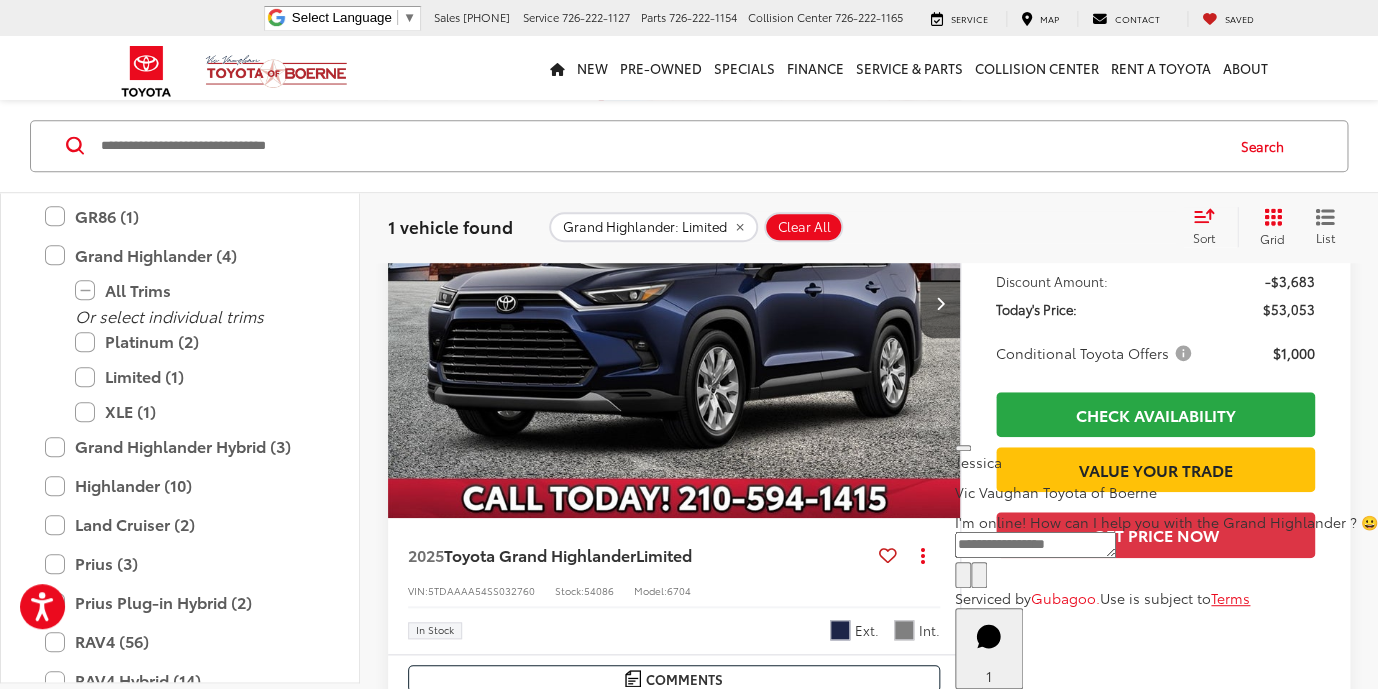 scroll, scrollTop: 602, scrollLeft: 0, axis: vertical 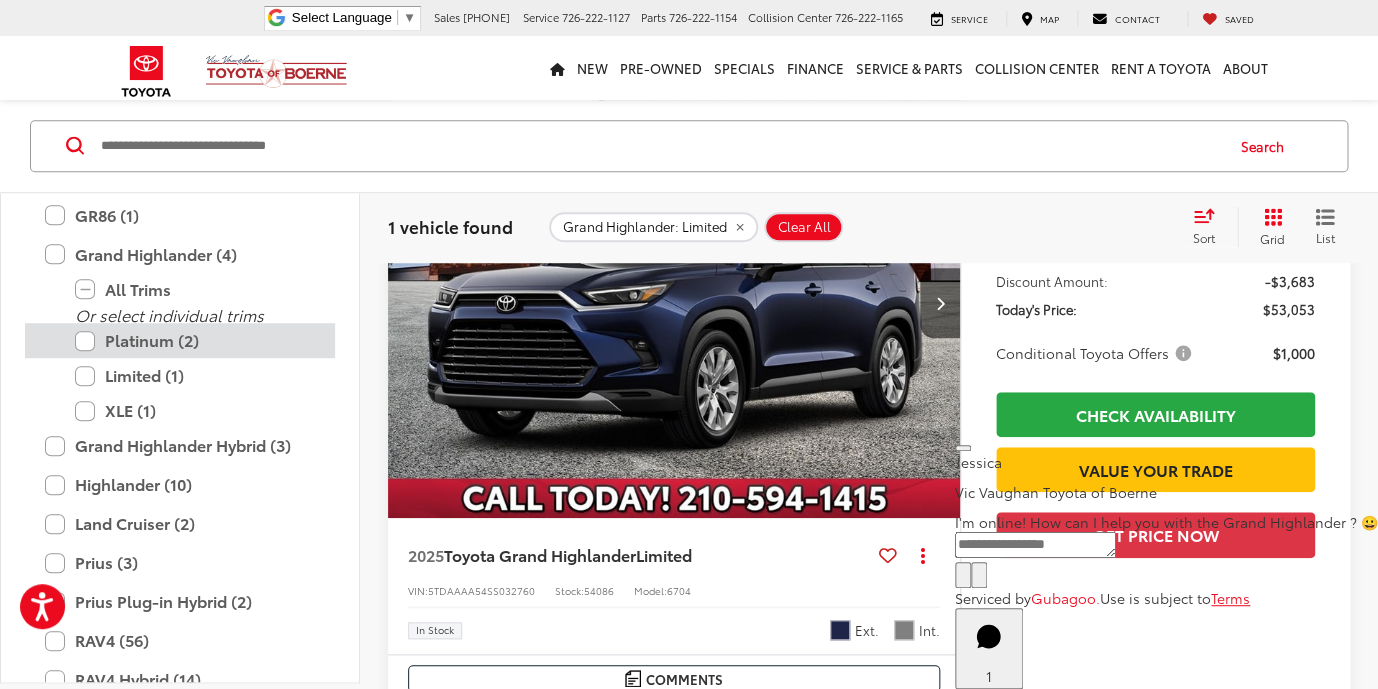 click on "Platinum (2)" at bounding box center [195, 341] 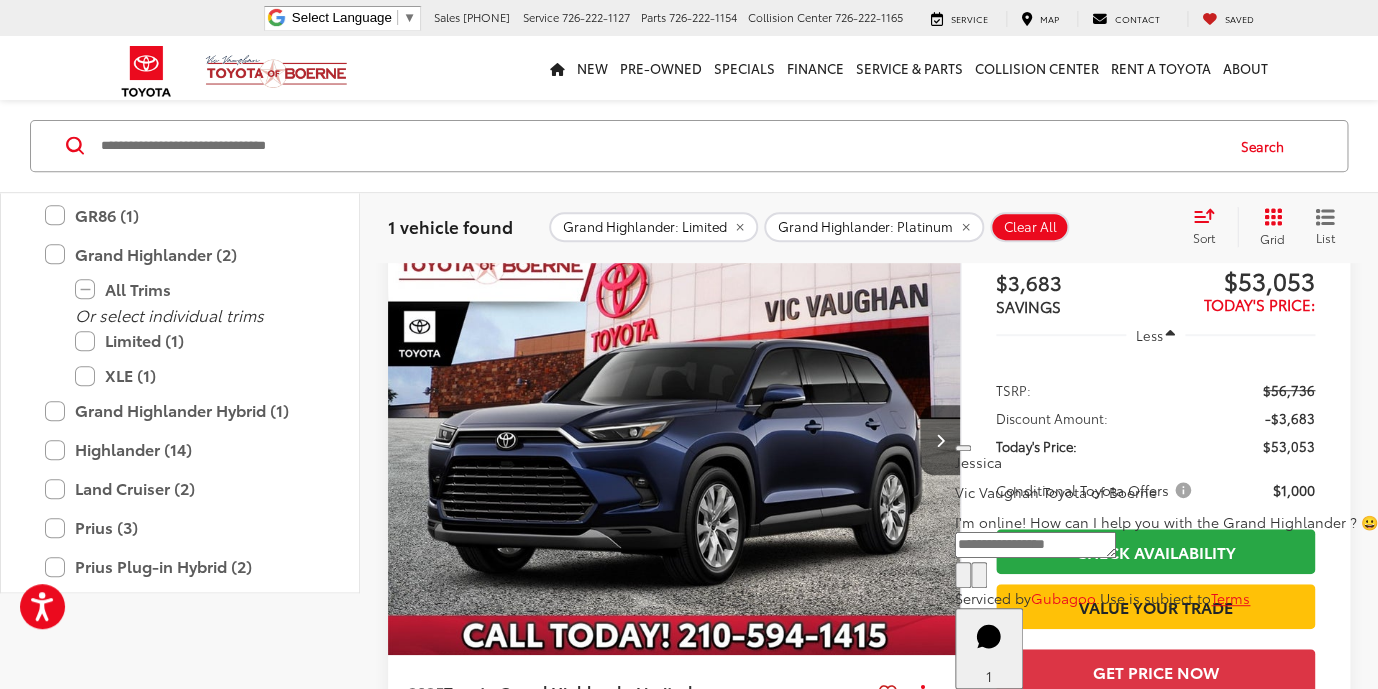 scroll, scrollTop: 229, scrollLeft: 0, axis: vertical 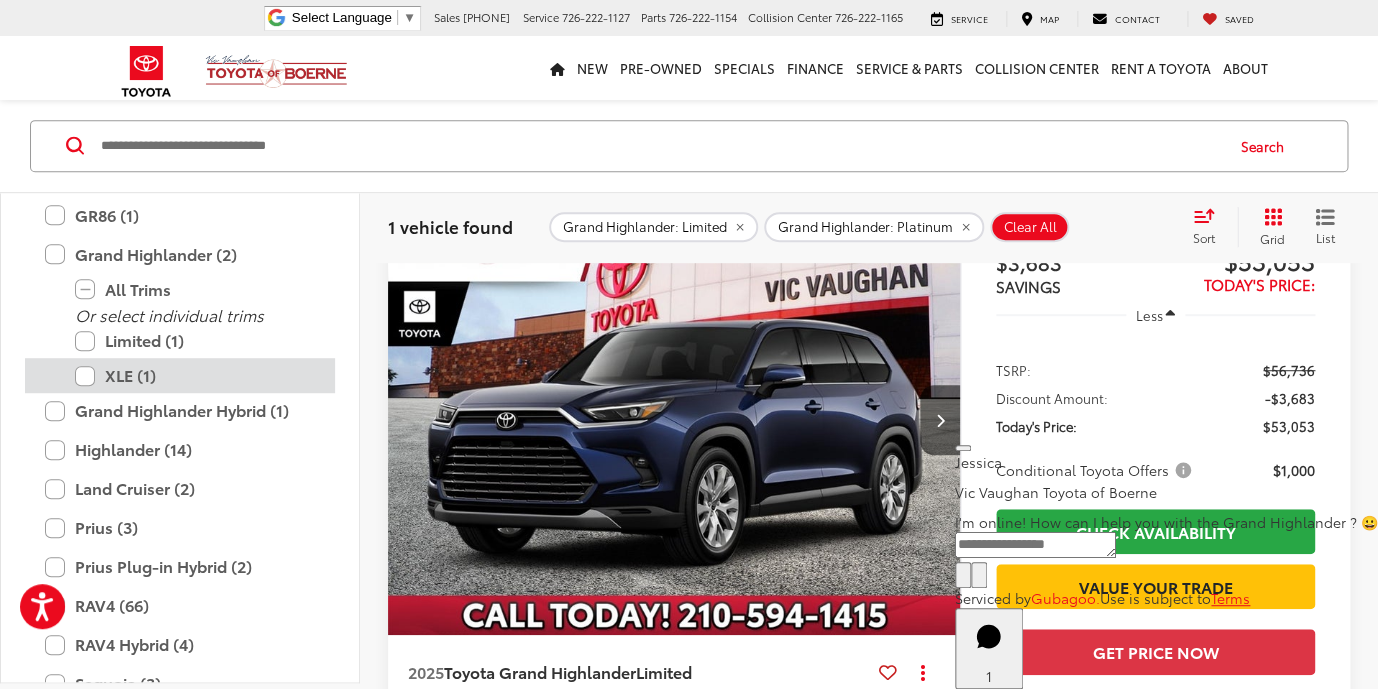 click on "XLE (1)" at bounding box center (195, 376) 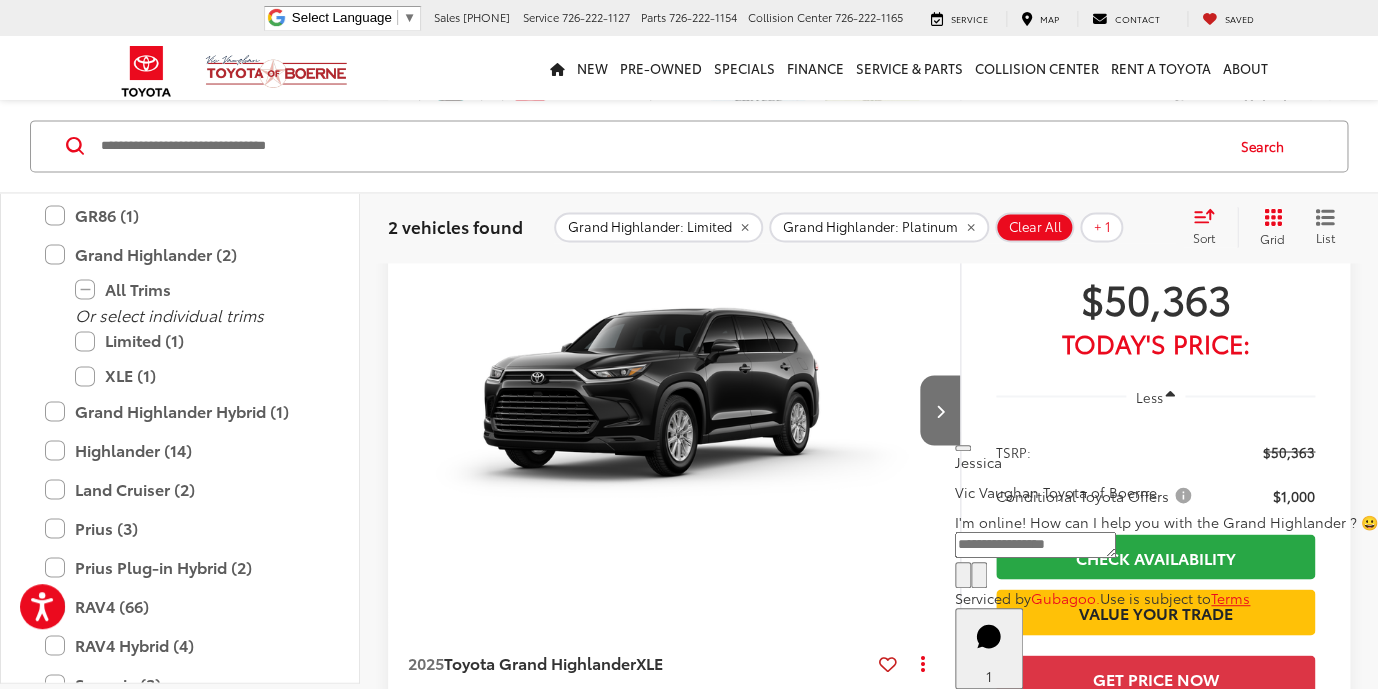 scroll, scrollTop: 972, scrollLeft: 0, axis: vertical 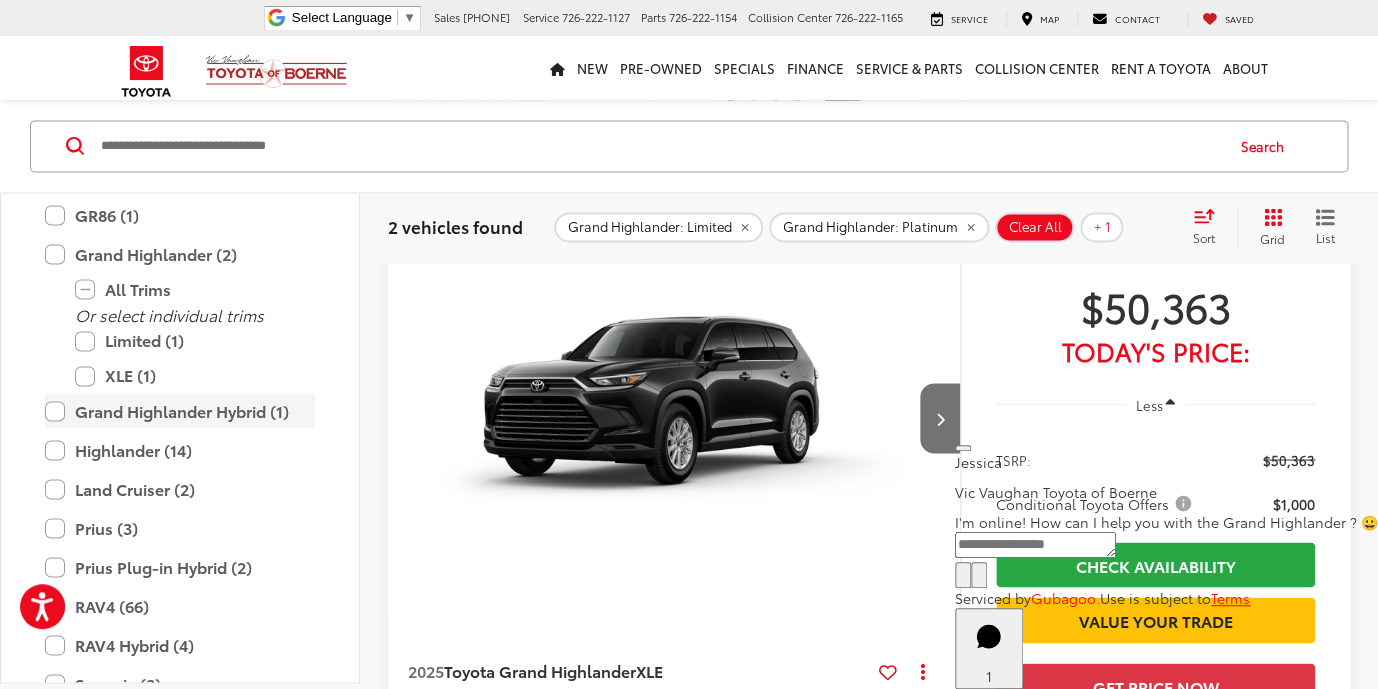 click on "Grand Highlander Hybrid (1)" at bounding box center [180, 411] 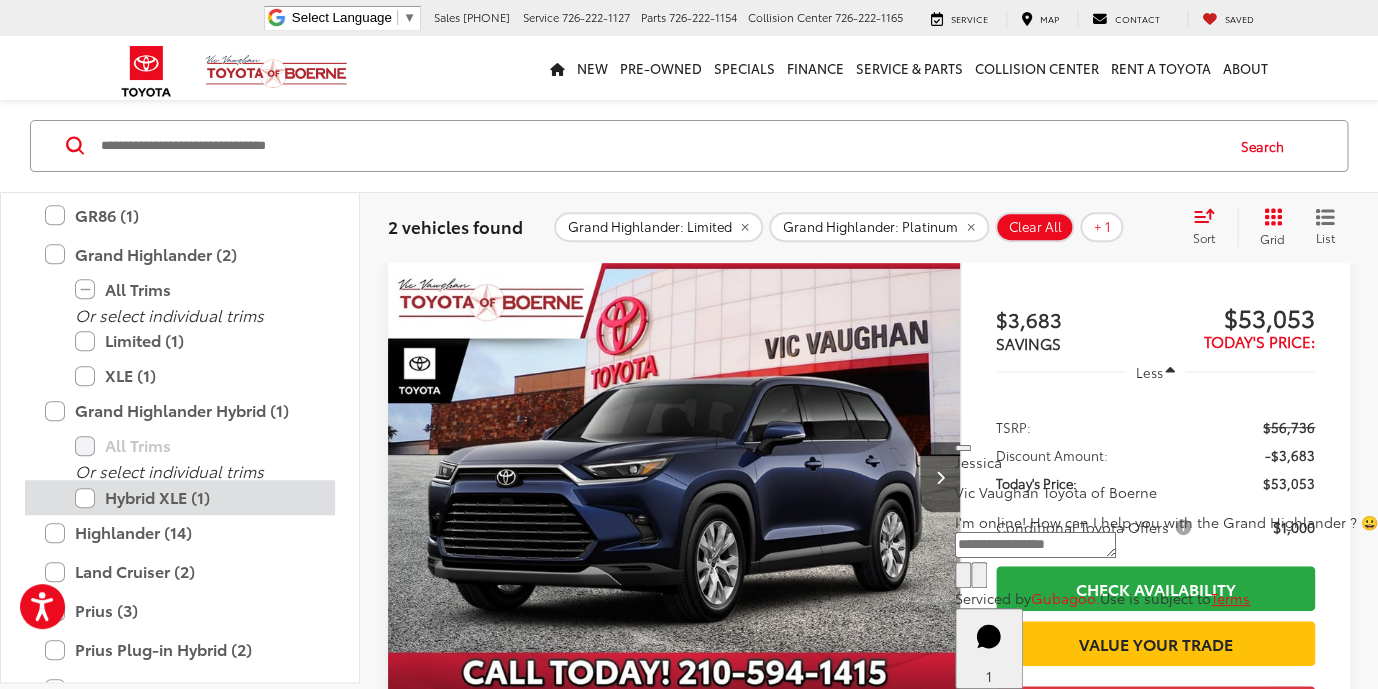 scroll, scrollTop: 168, scrollLeft: 0, axis: vertical 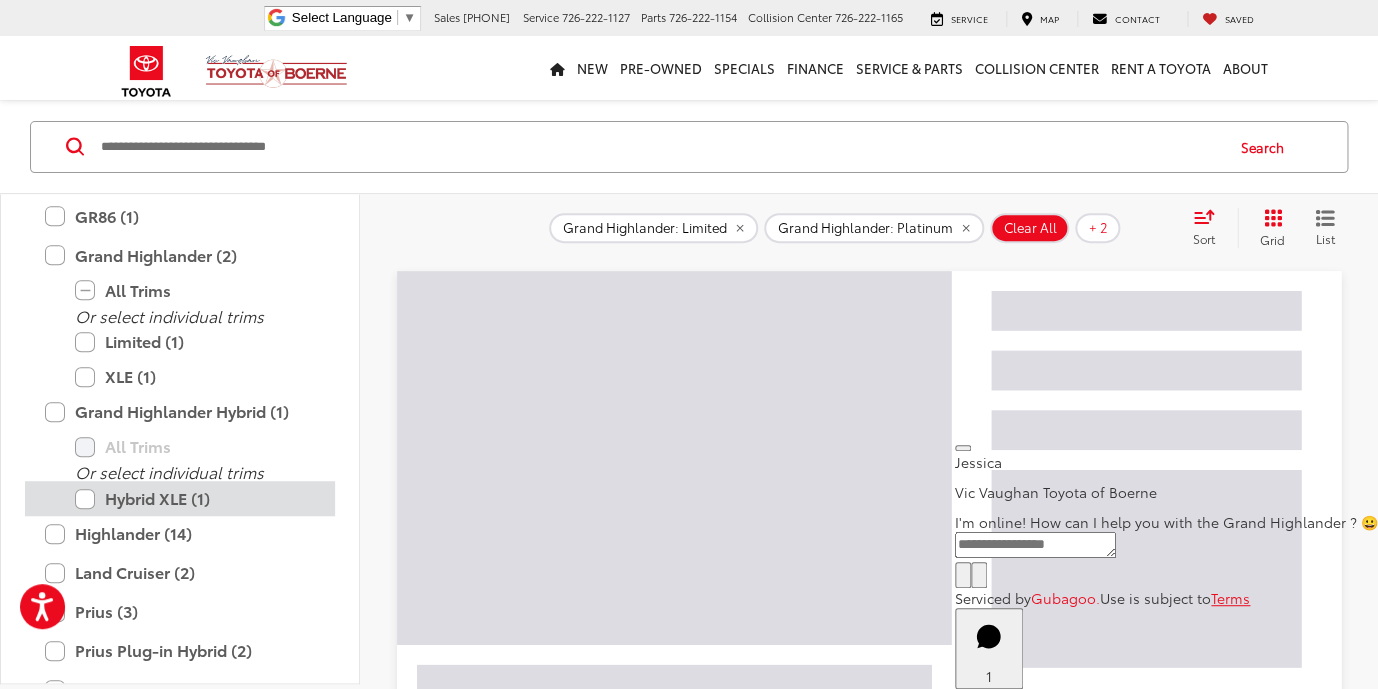 click on "Hybrid XLE (1)" at bounding box center (195, 498) 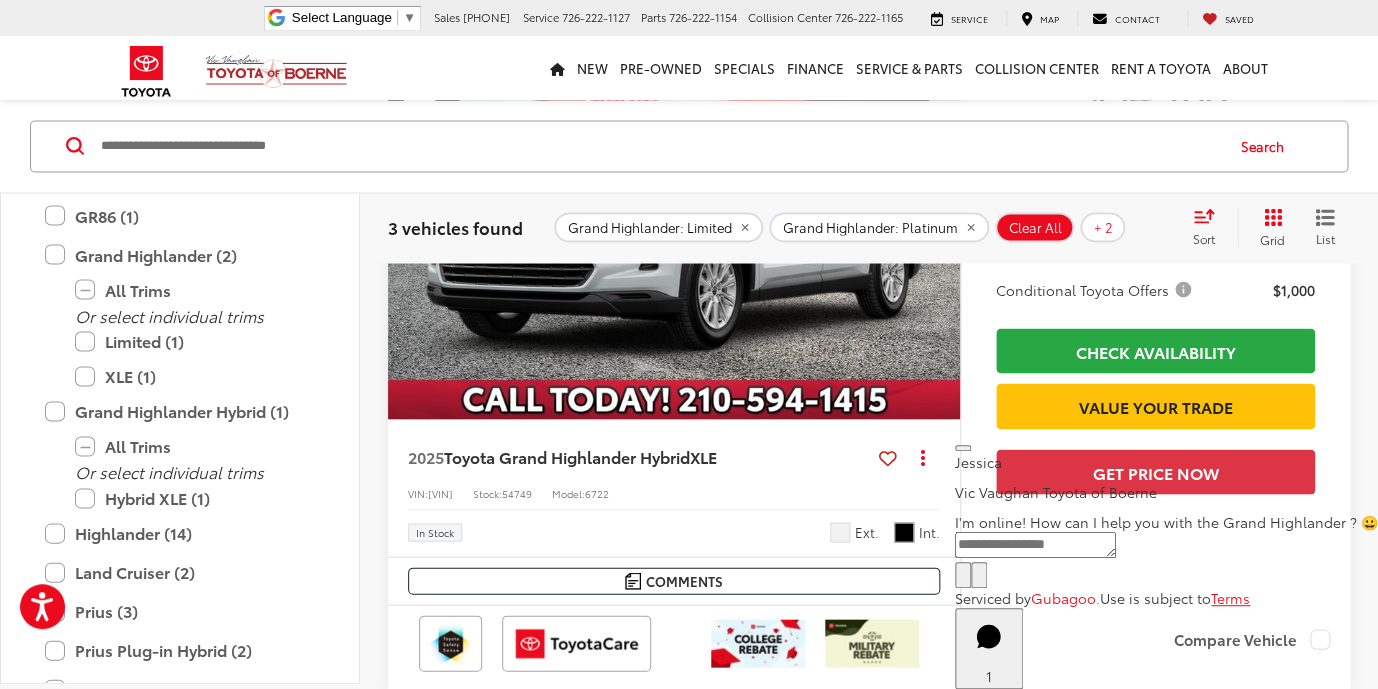 scroll, scrollTop: 1198, scrollLeft: 0, axis: vertical 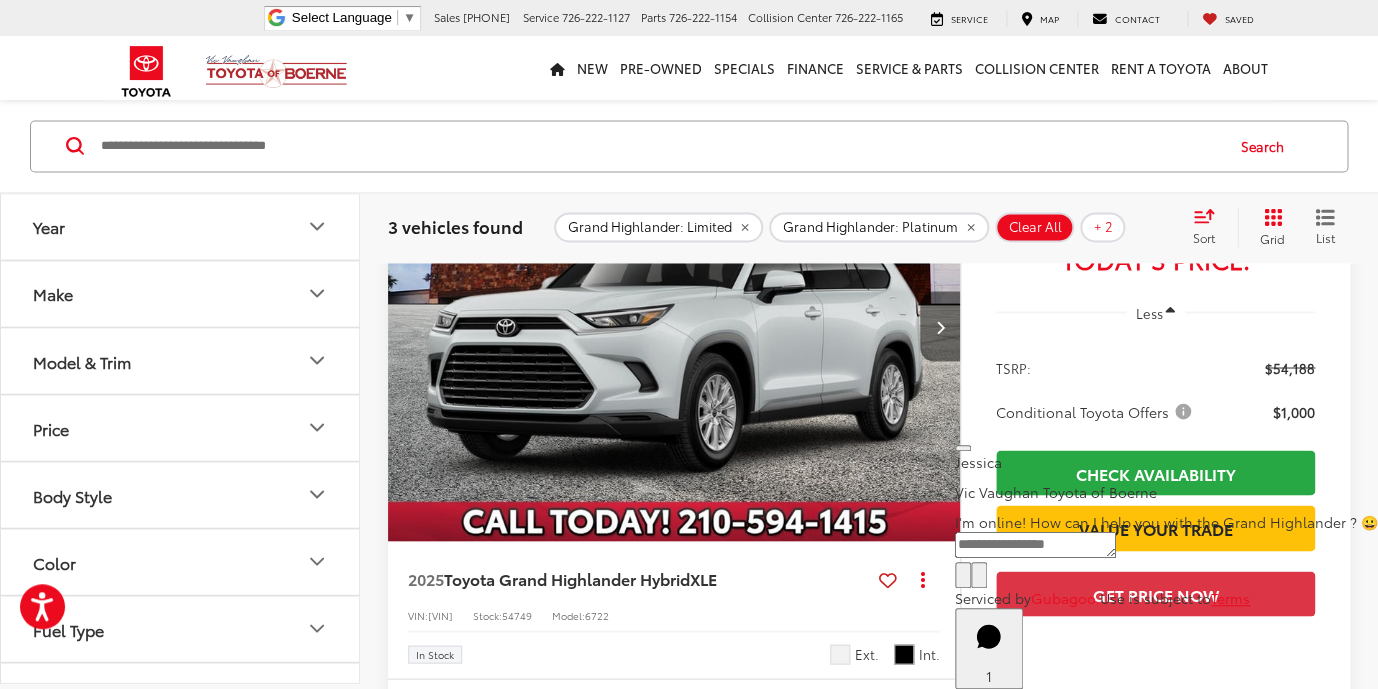 click at bounding box center (940, 326) 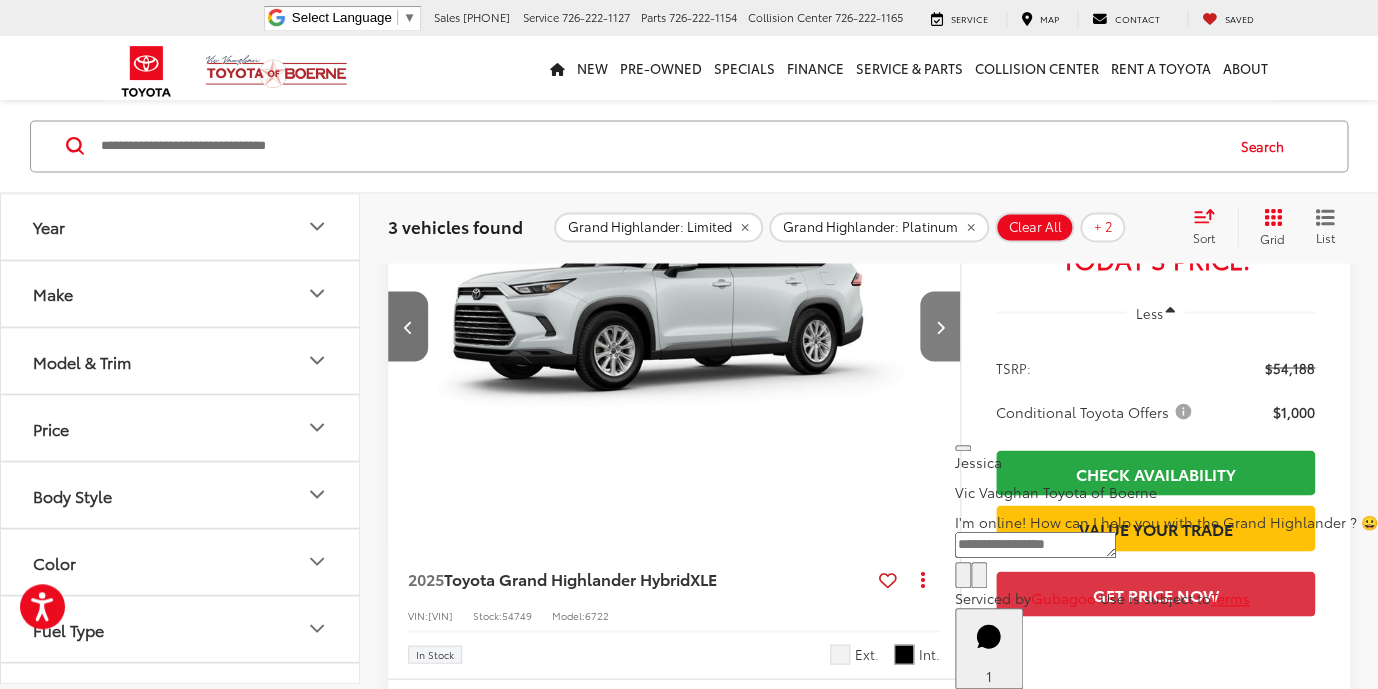 click at bounding box center [940, 326] 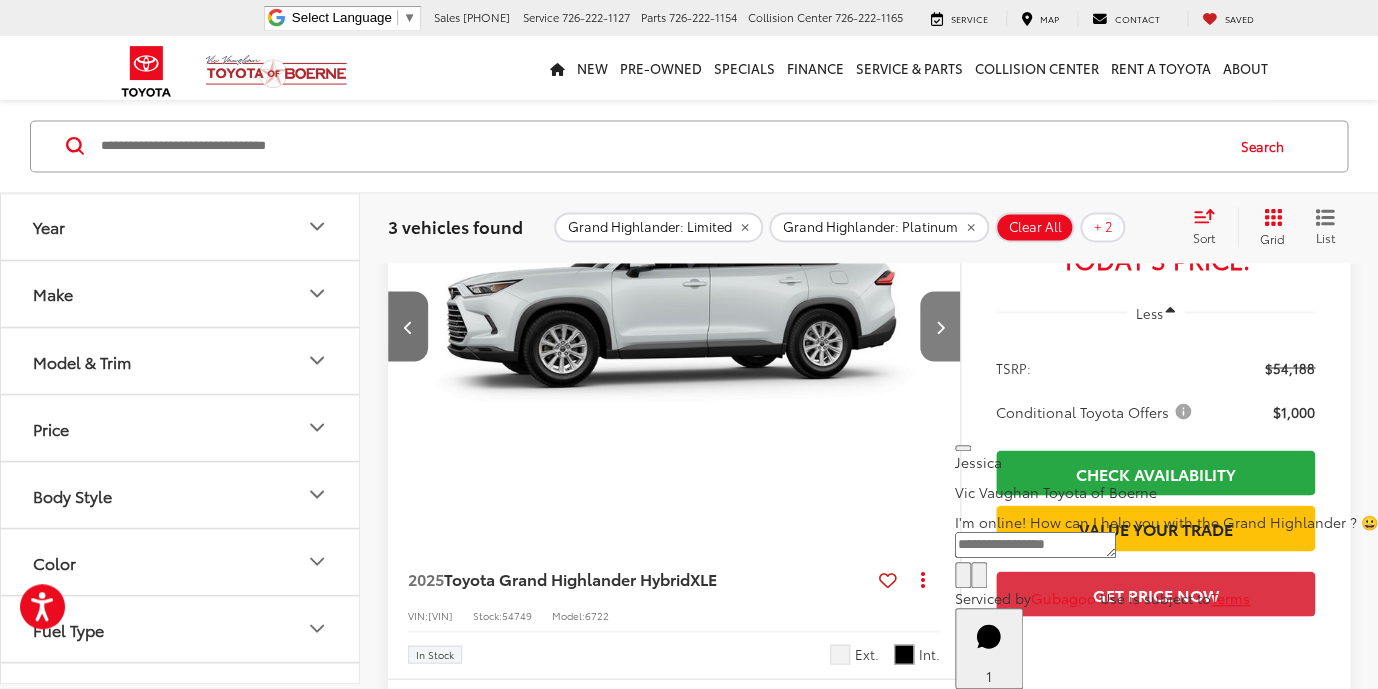 click at bounding box center (940, 326) 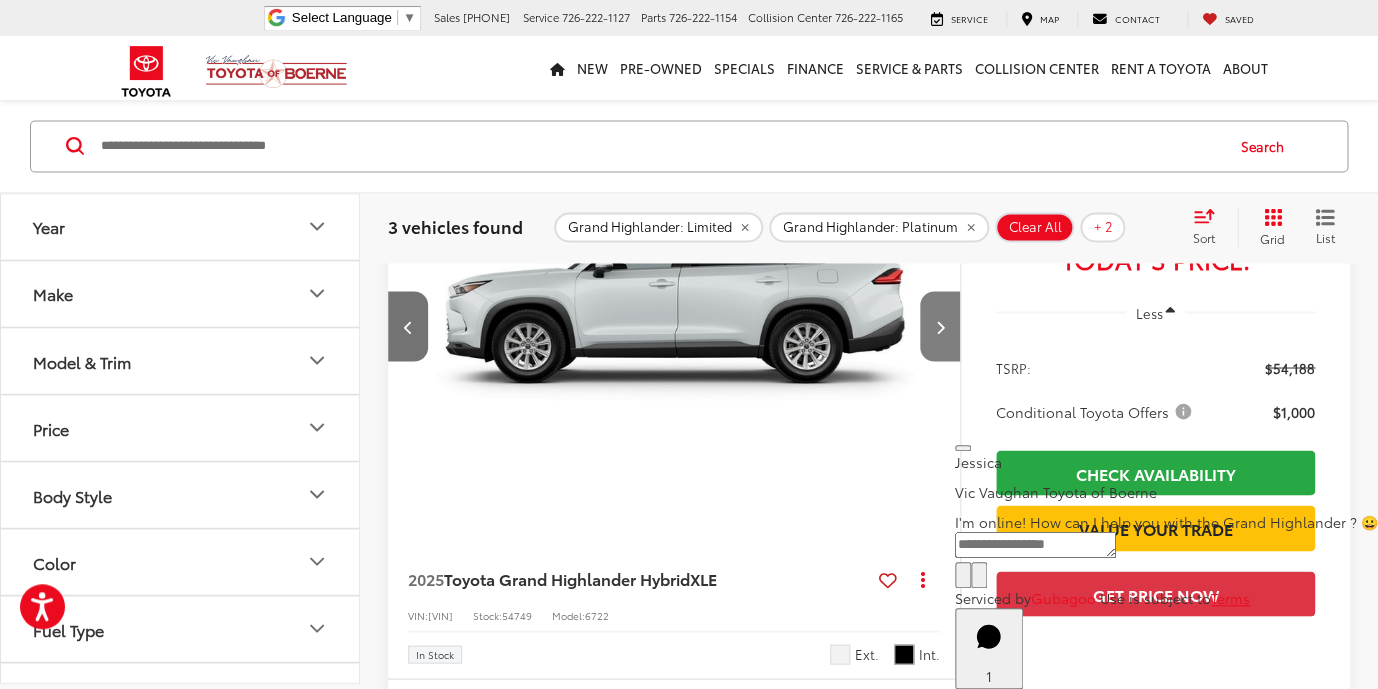 click at bounding box center (940, 326) 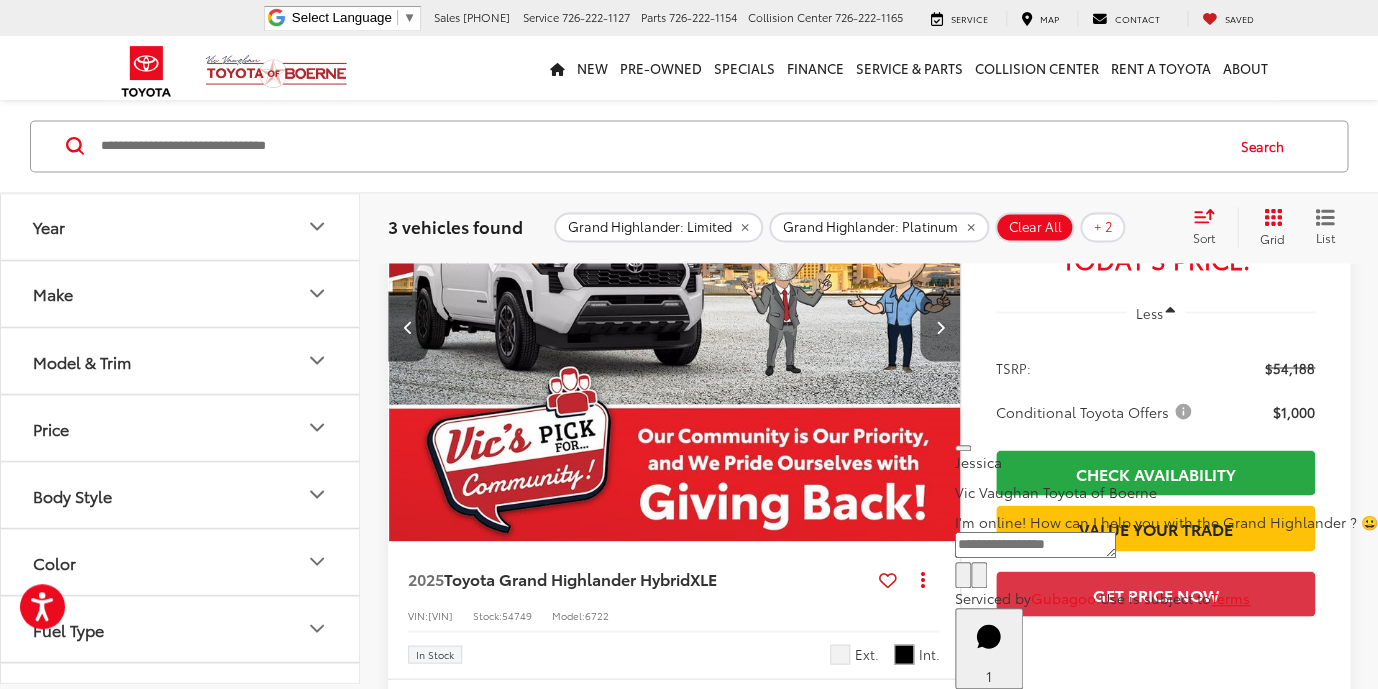 click at bounding box center (940, 326) 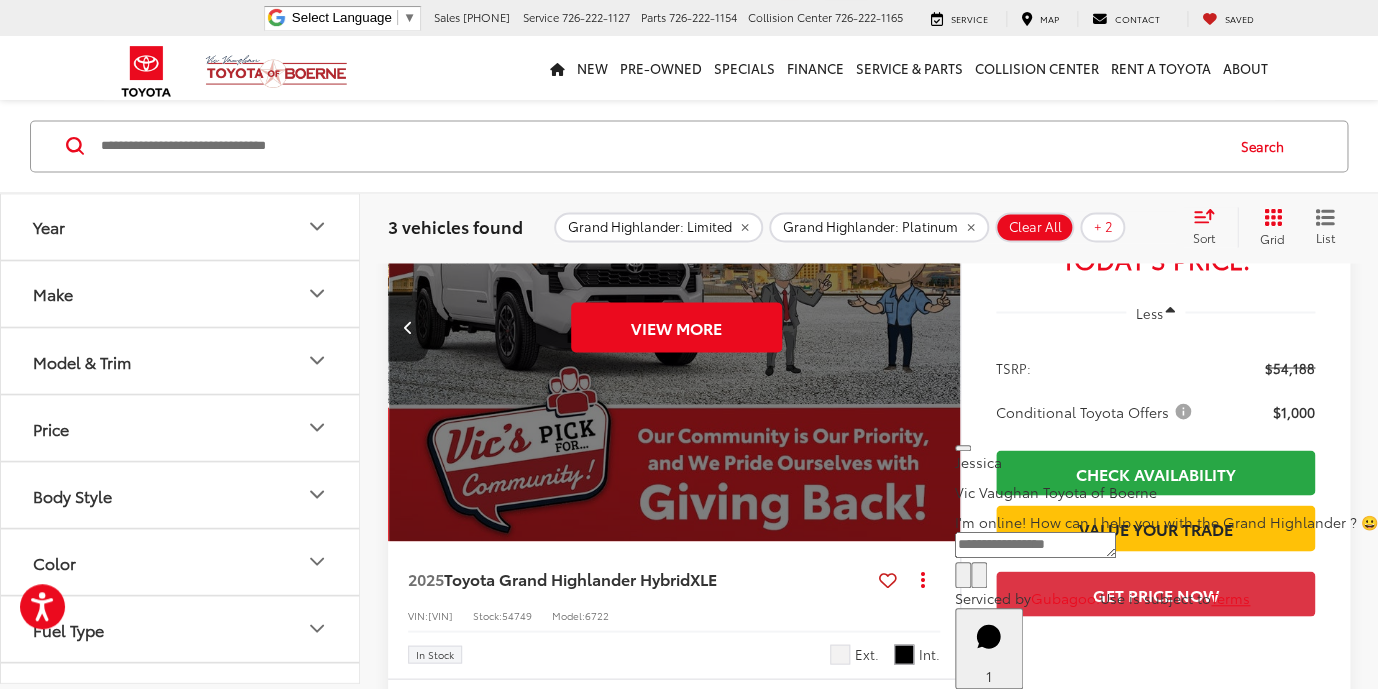 scroll, scrollTop: 0, scrollLeft: 2874, axis: horizontal 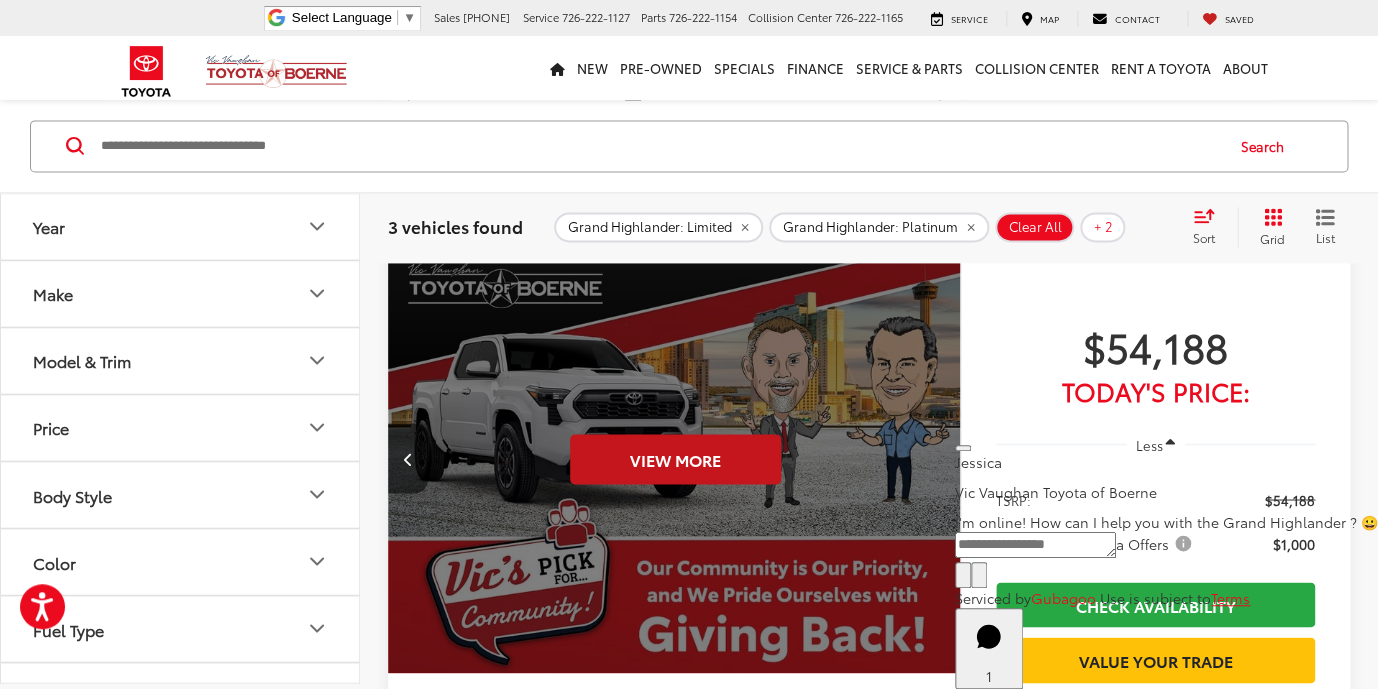 click on "View More" at bounding box center (675, 459) 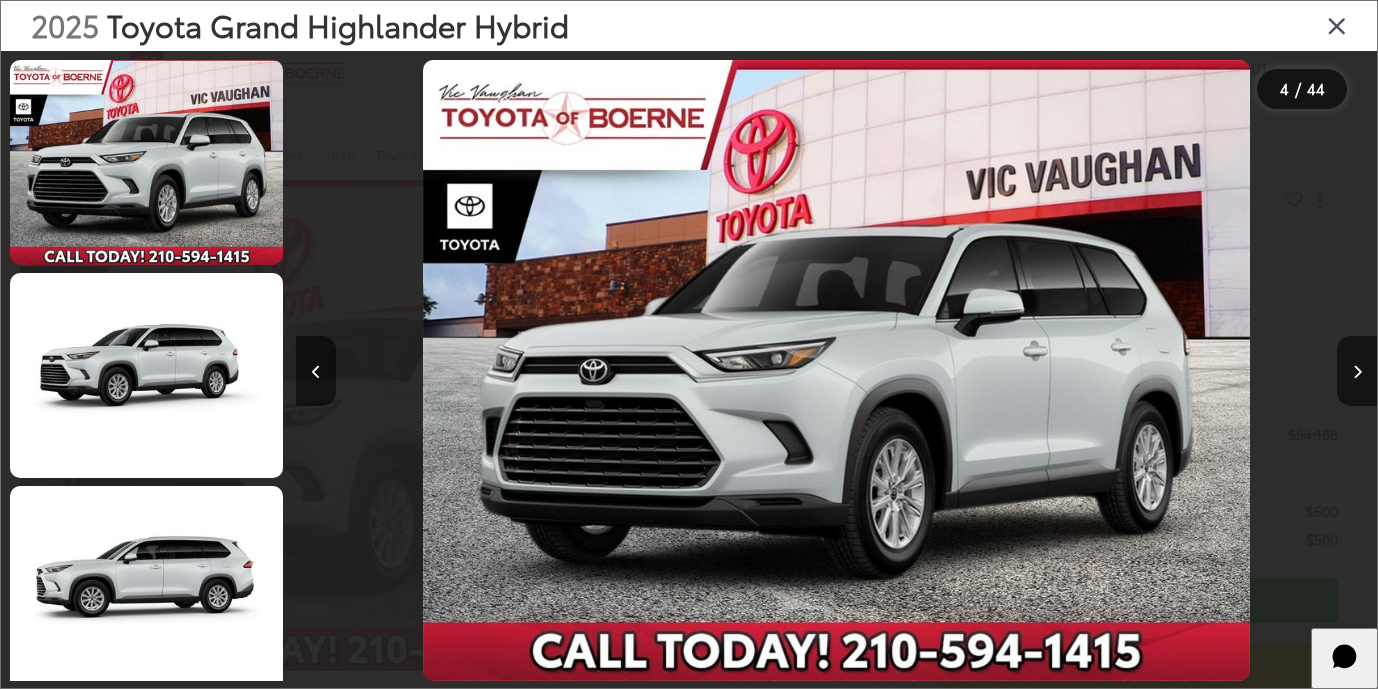 scroll, scrollTop: 0, scrollLeft: 0, axis: both 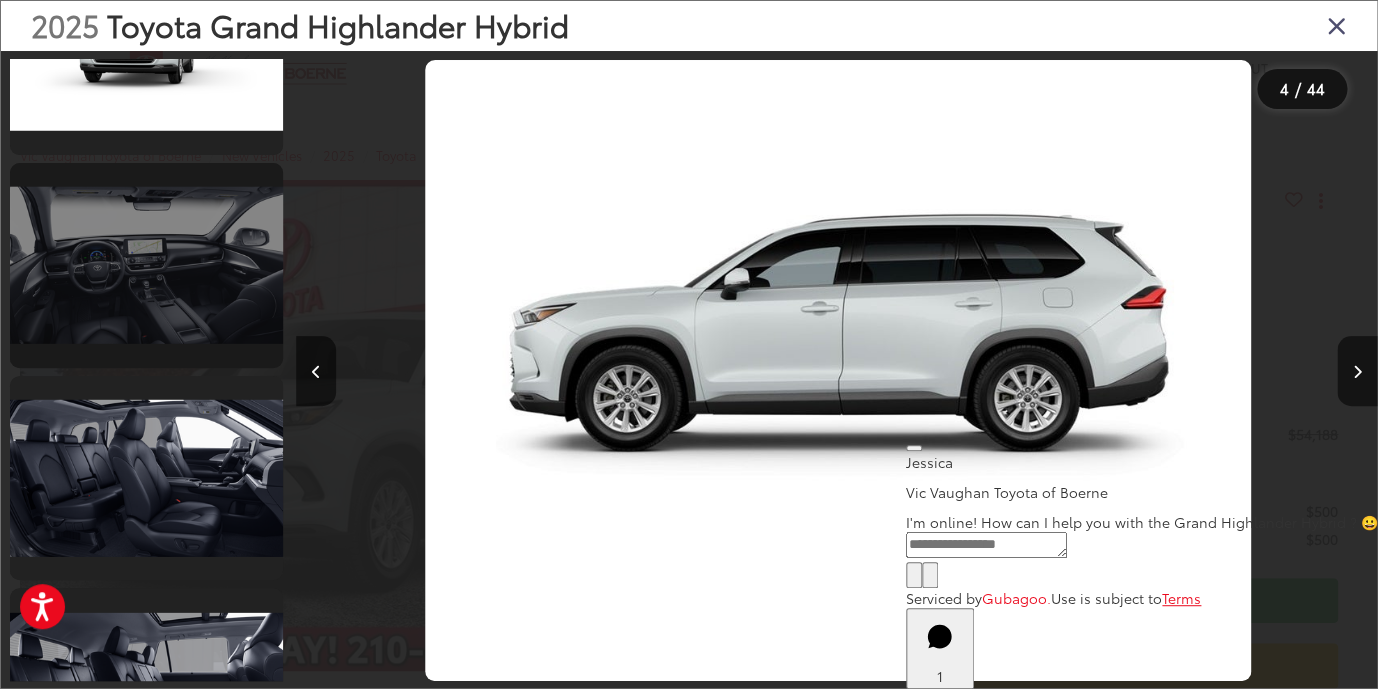 click at bounding box center [146, 265] 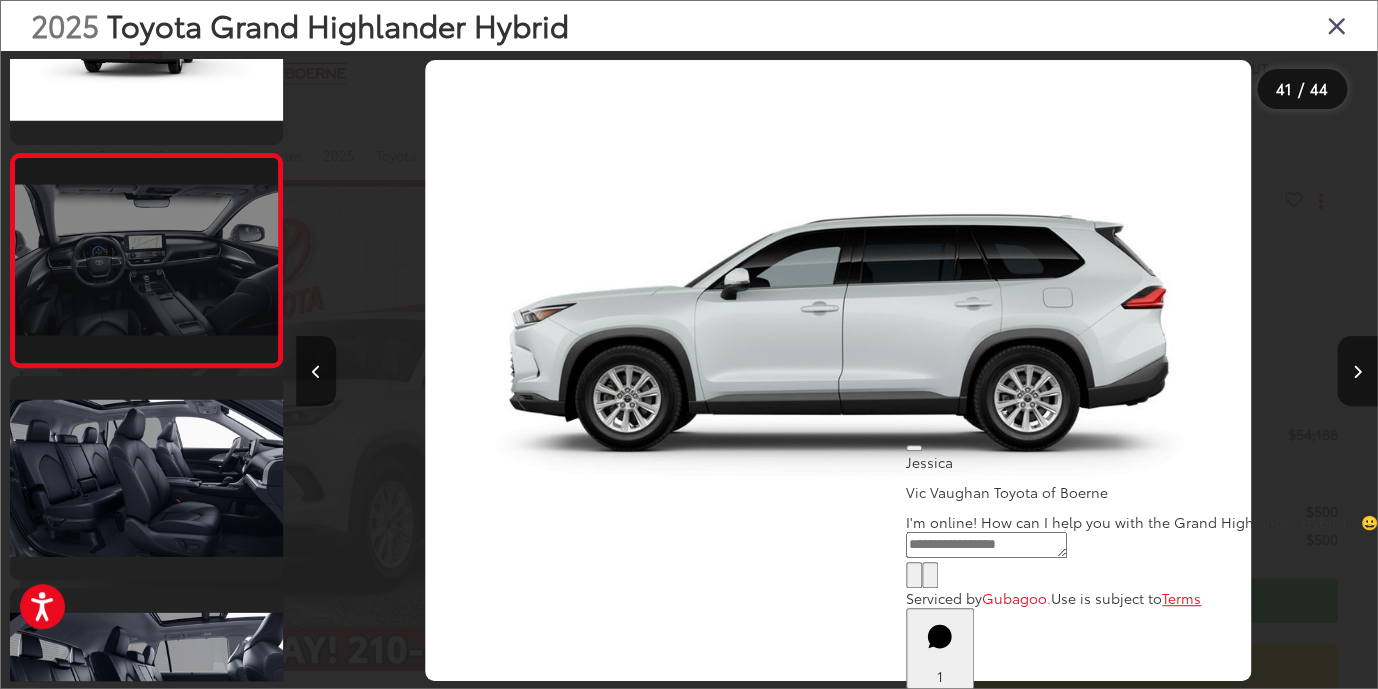 scroll, scrollTop: 8377, scrollLeft: 0, axis: vertical 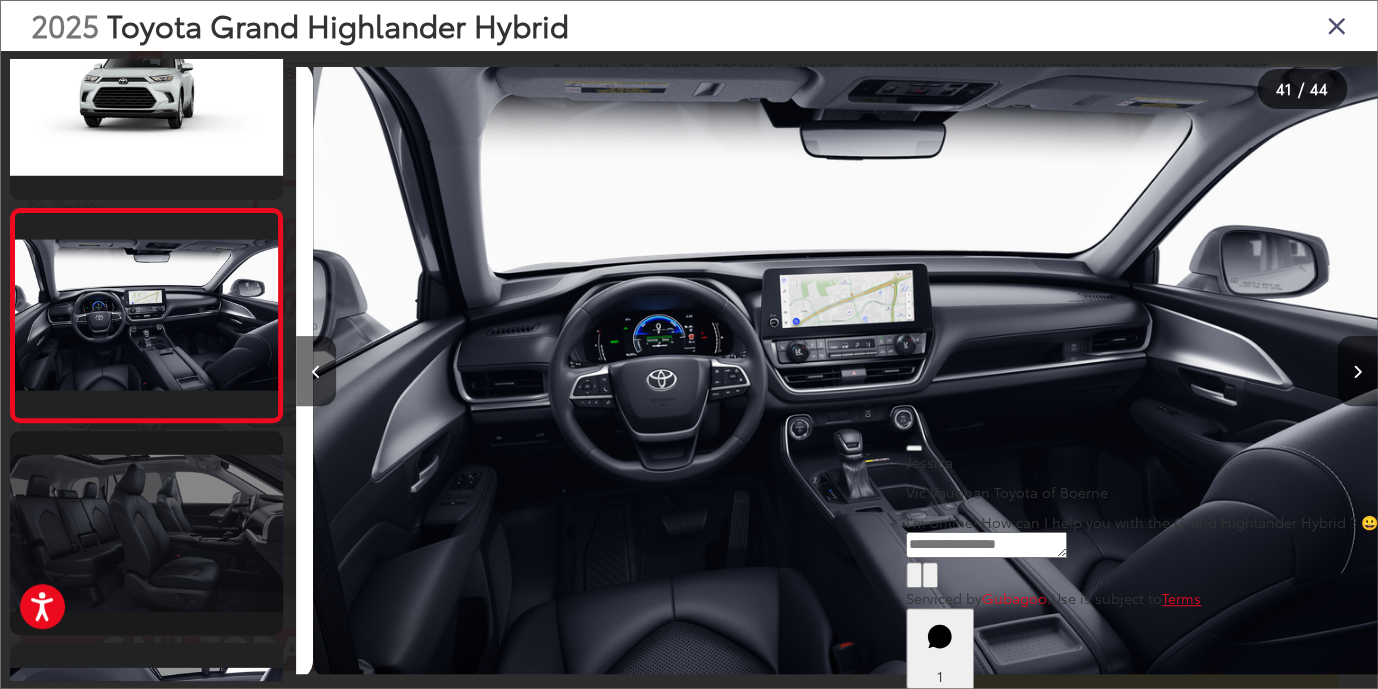 click at bounding box center [146, 533] 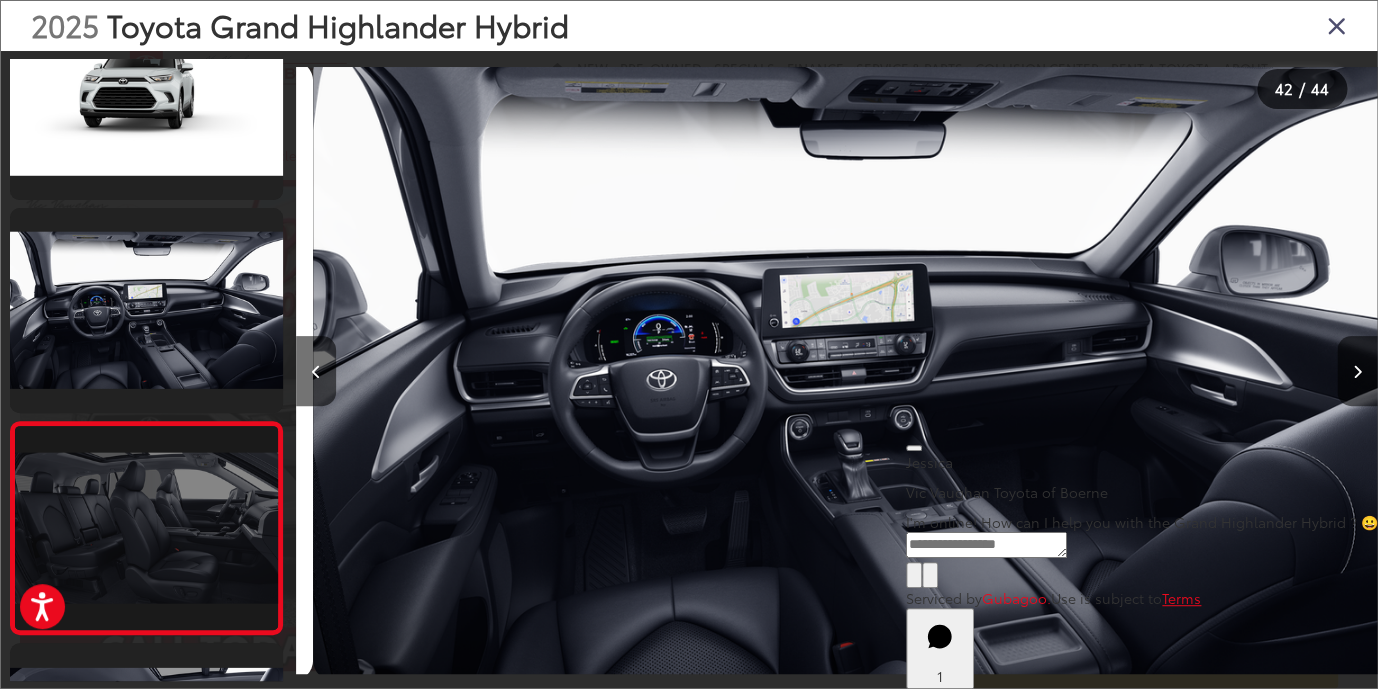 scroll, scrollTop: 0, scrollLeft: 44177, axis: horizontal 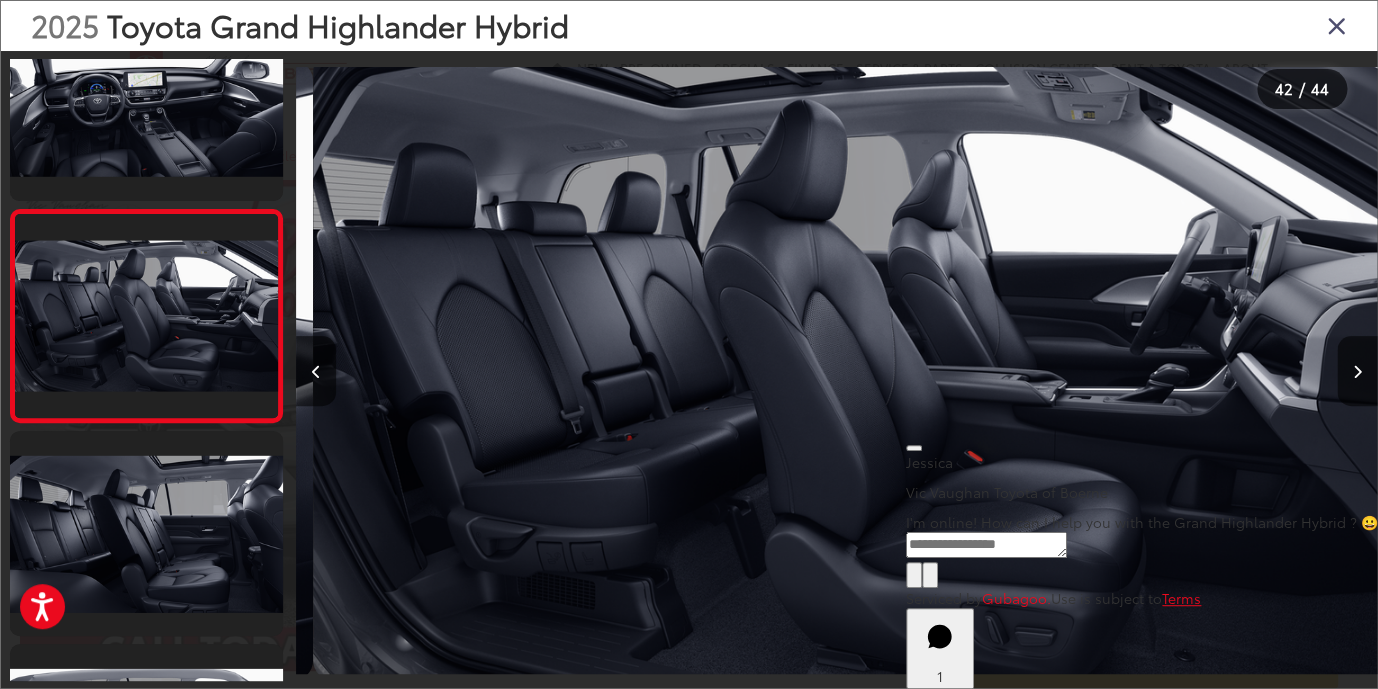click at bounding box center [1337, 25] 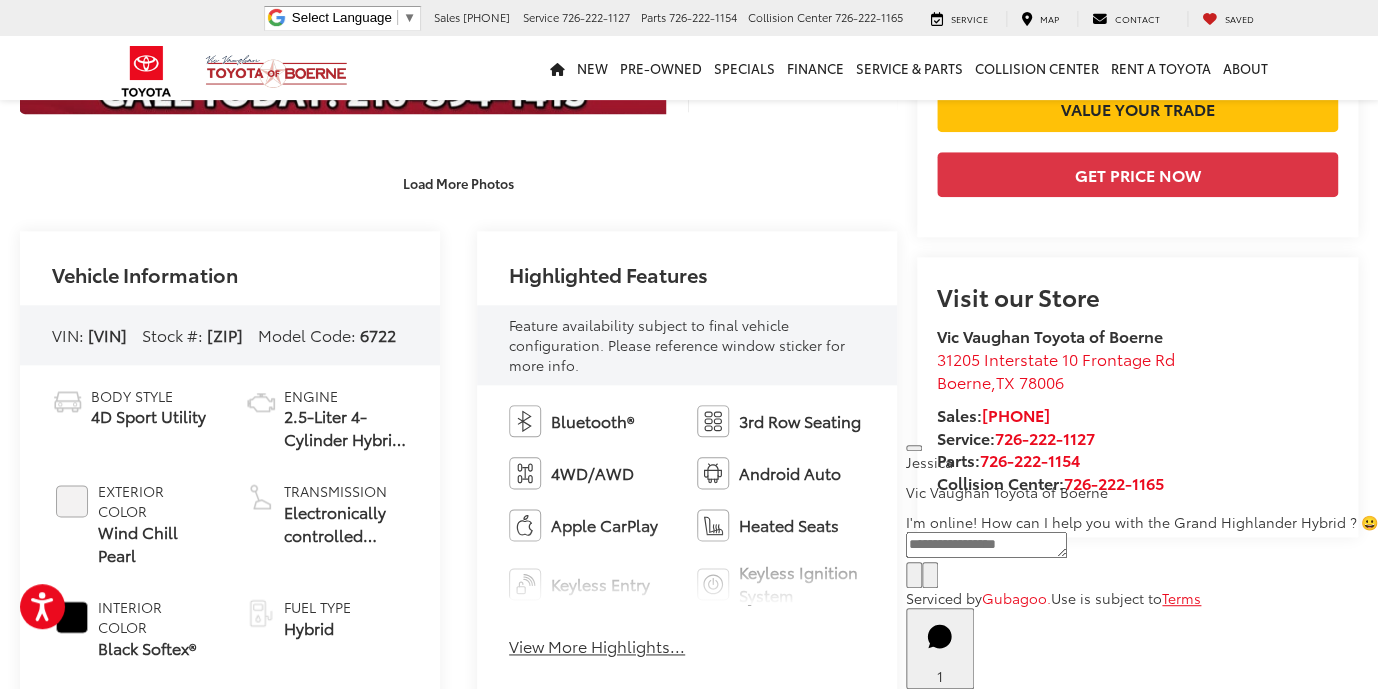 scroll, scrollTop: 0, scrollLeft: 0, axis: both 